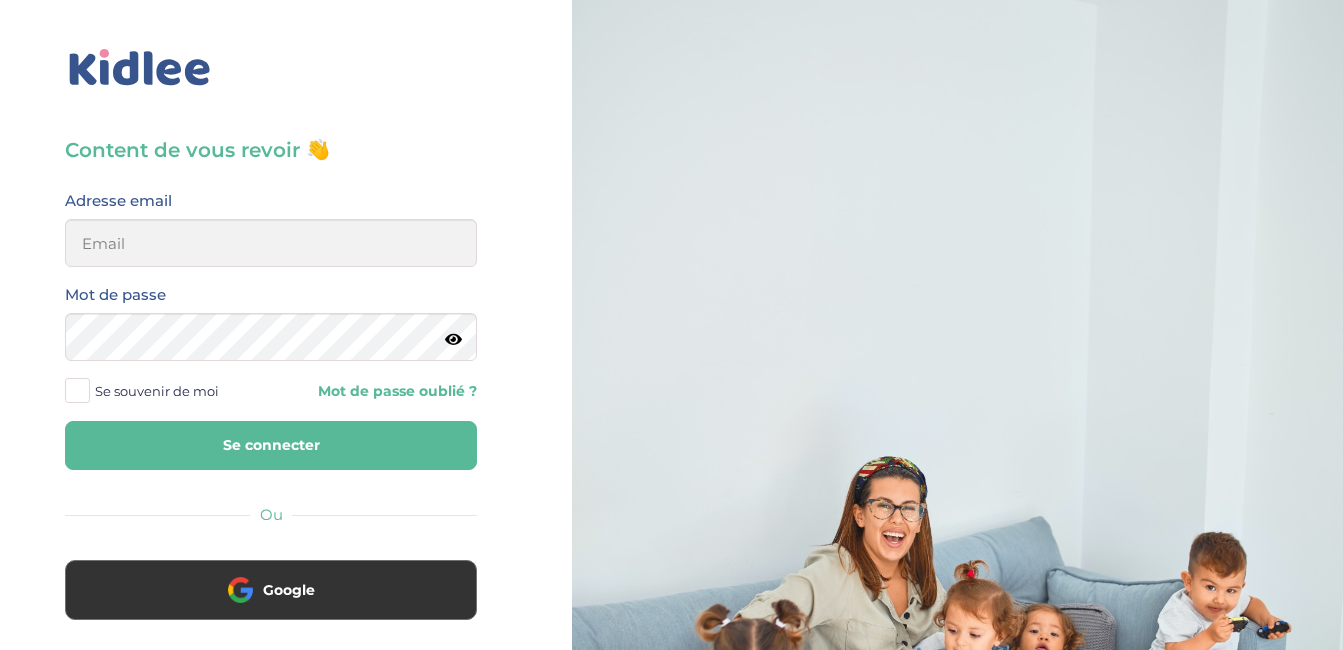 scroll, scrollTop: 0, scrollLeft: 0, axis: both 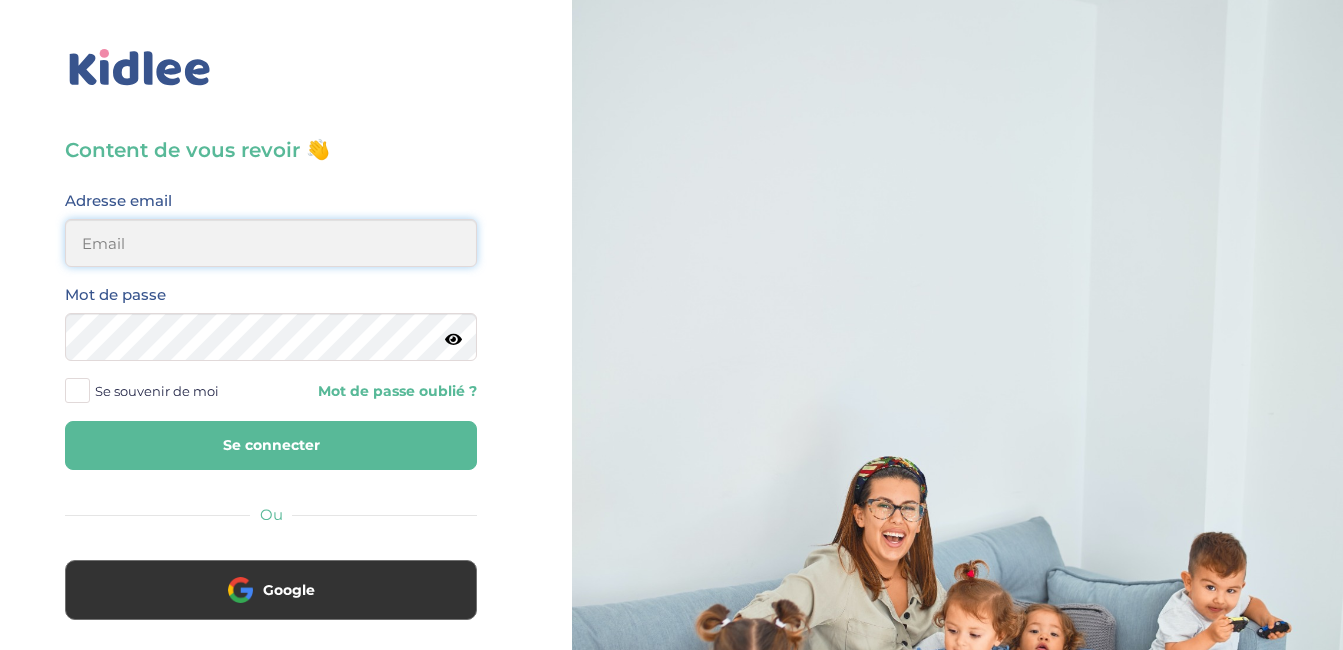 click at bounding box center [271, 243] 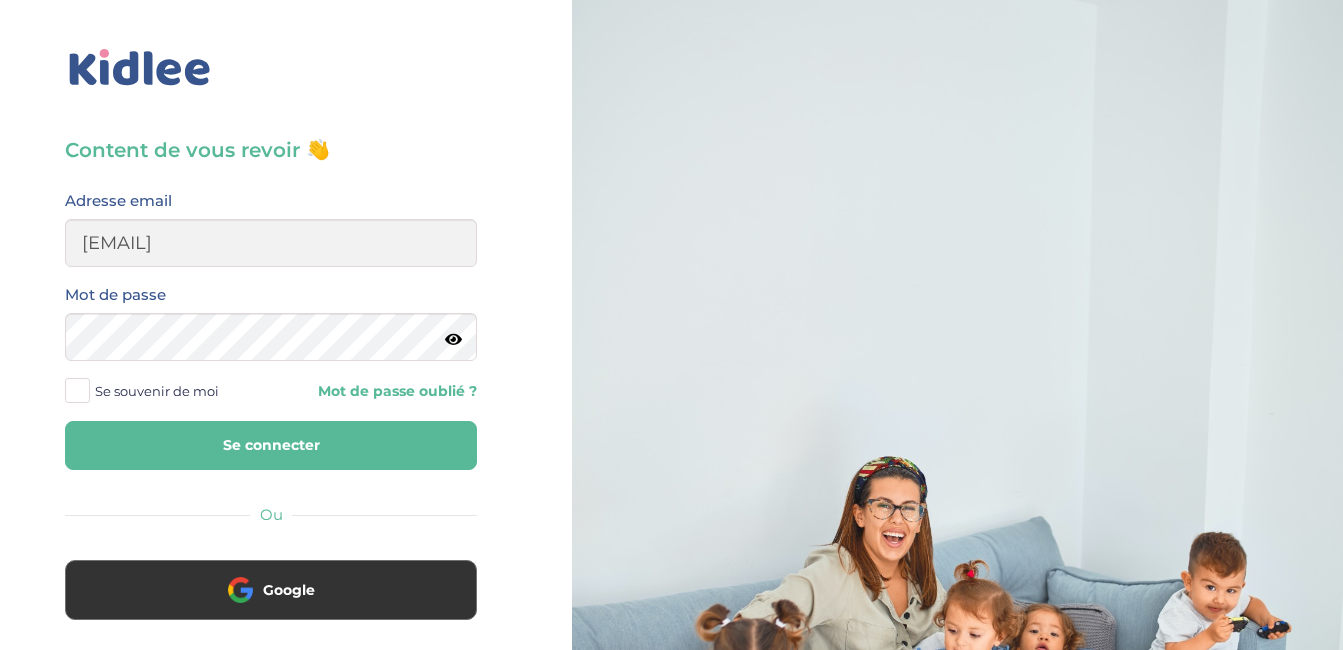 click on "Se connecter" at bounding box center [271, 445] 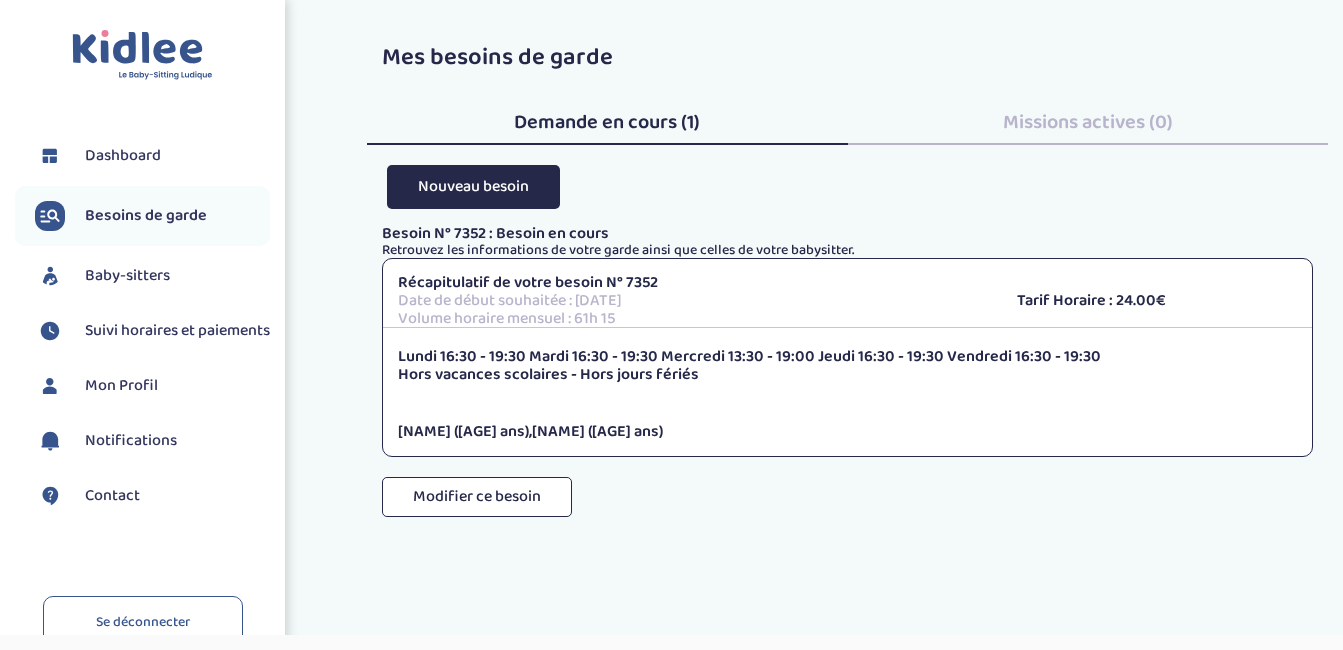 scroll, scrollTop: 0, scrollLeft: 0, axis: both 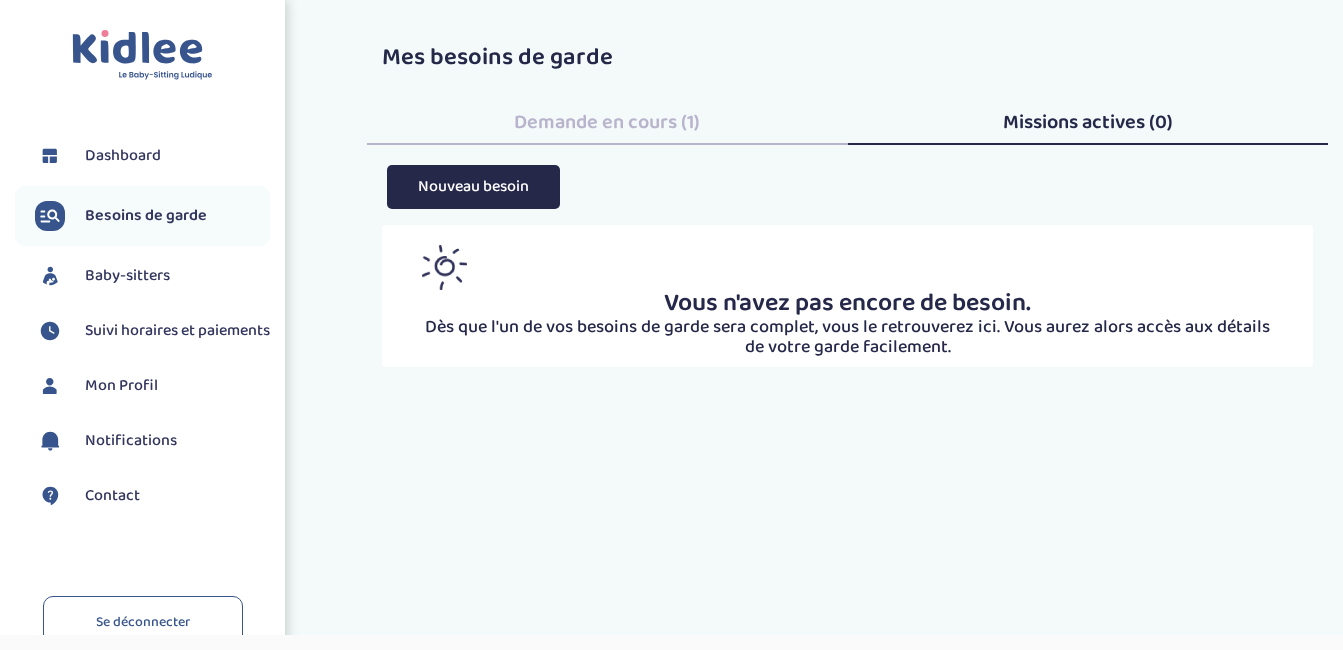 click on "Dashboard" at bounding box center (142, 156) 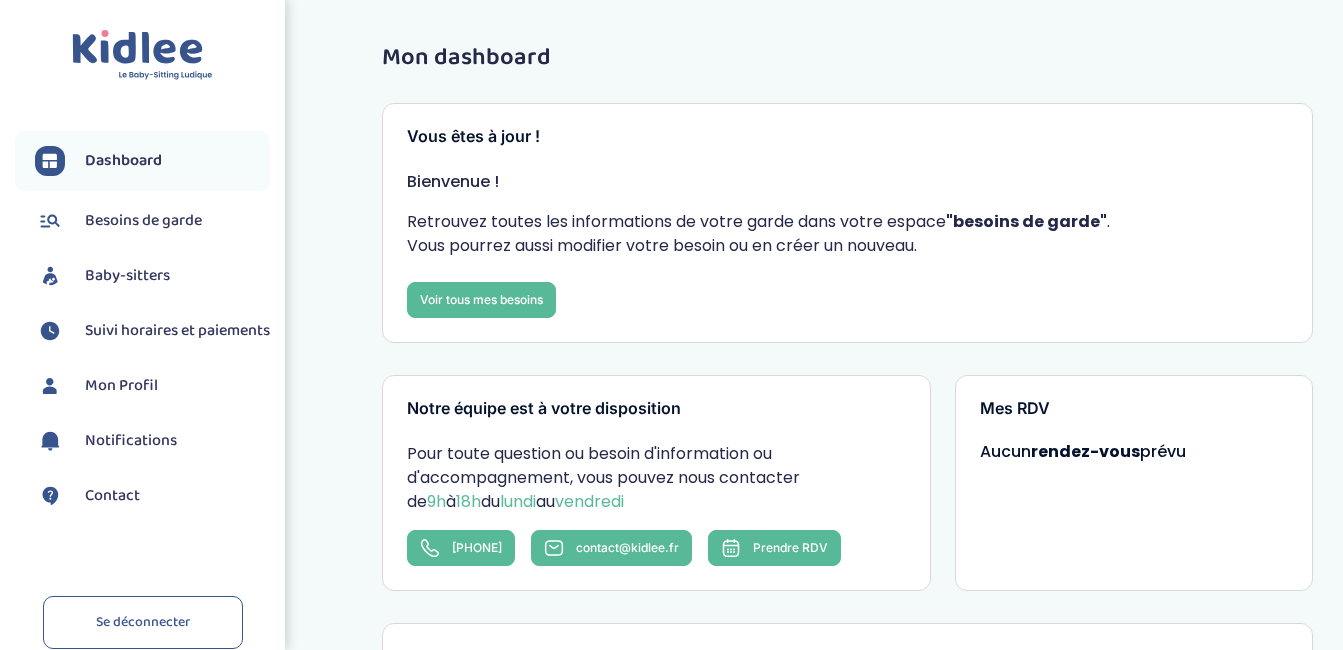 scroll, scrollTop: 0, scrollLeft: 0, axis: both 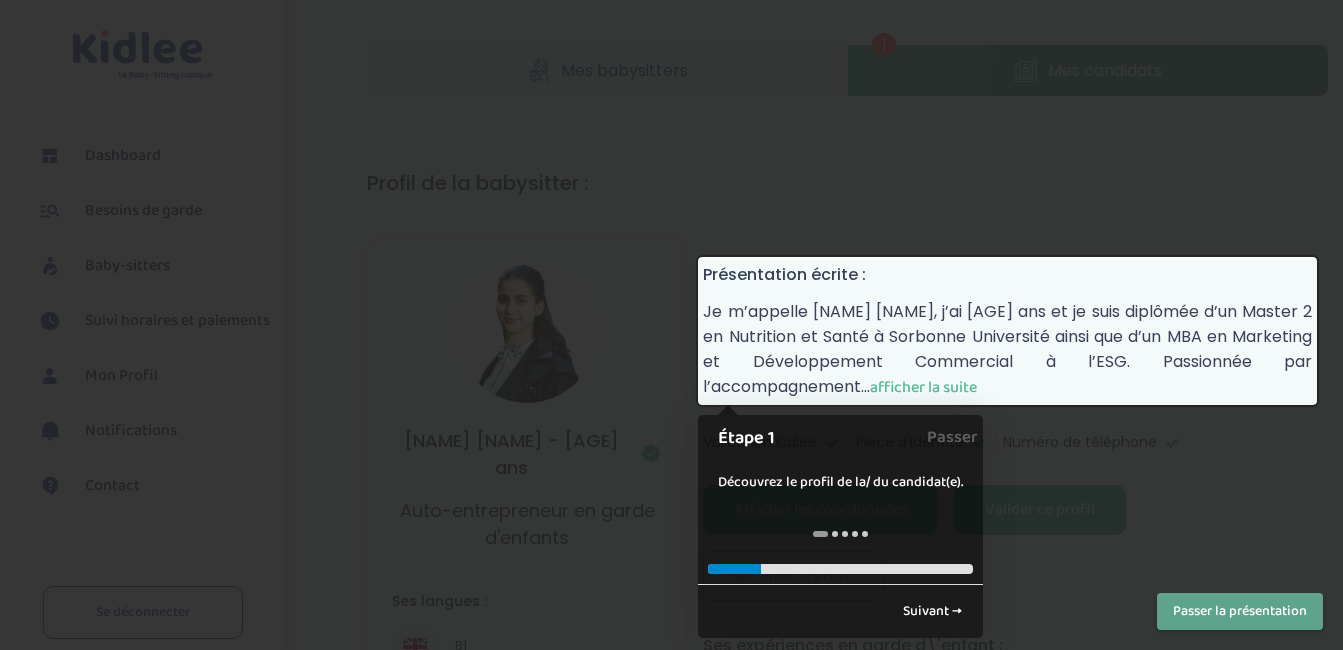 click on "afficher la suite" at bounding box center [923, 387] 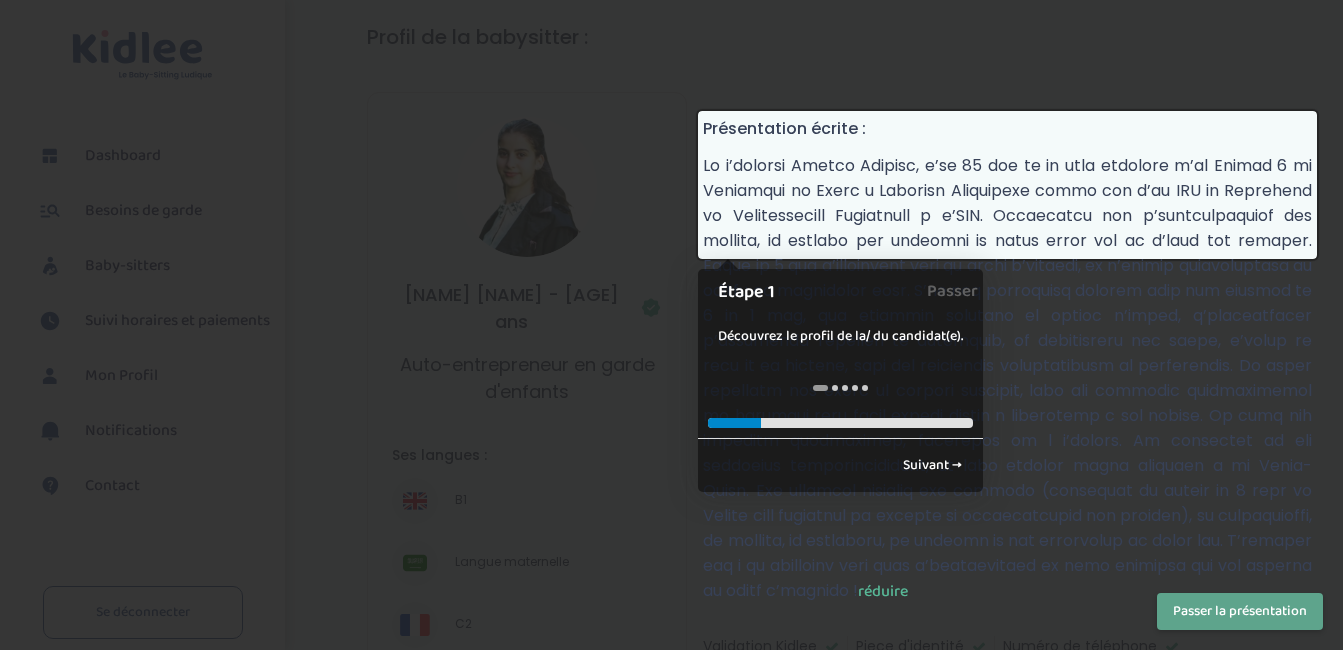 scroll, scrollTop: 125, scrollLeft: 0, axis: vertical 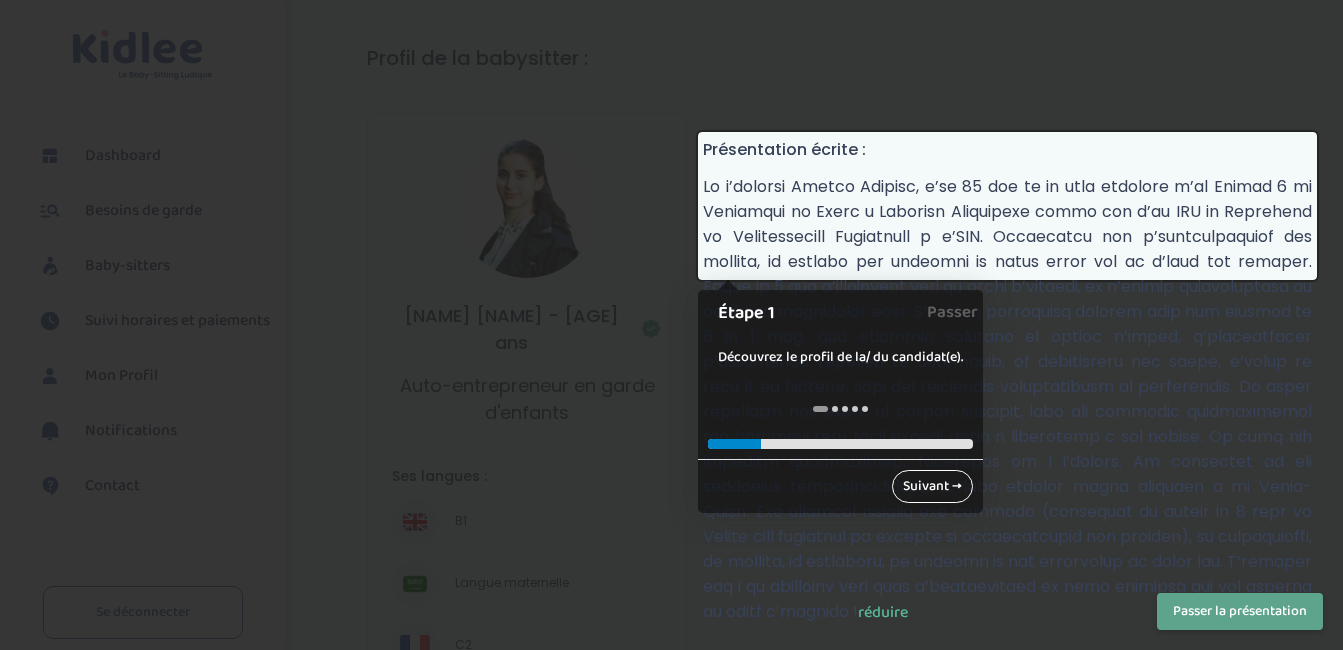 click on "Suivant →" at bounding box center (932, 486) 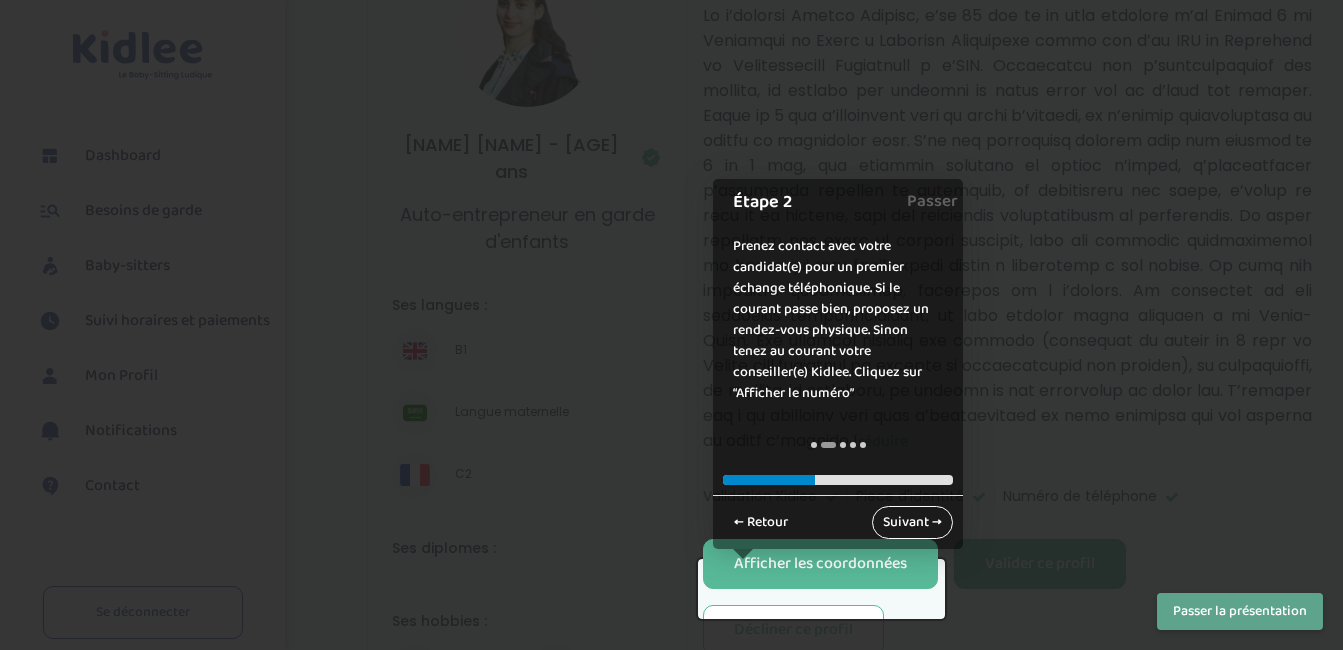 scroll, scrollTop: 294, scrollLeft: 0, axis: vertical 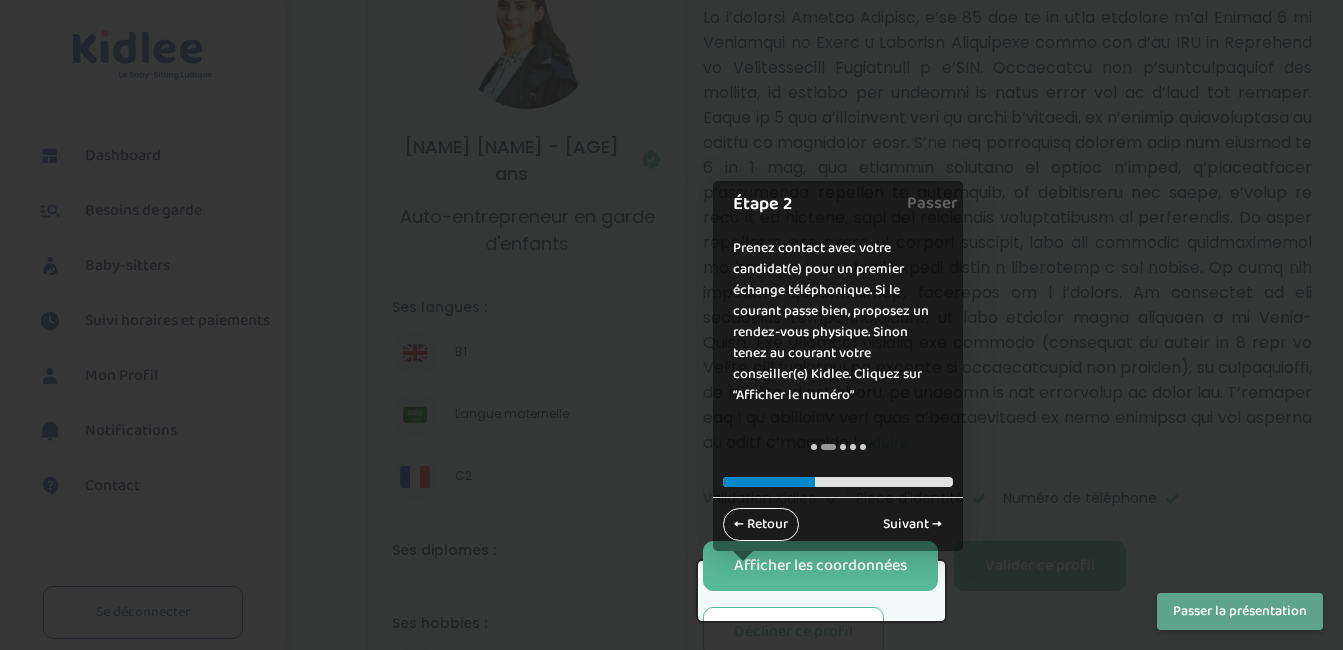 click on "← Retour" at bounding box center [761, 524] 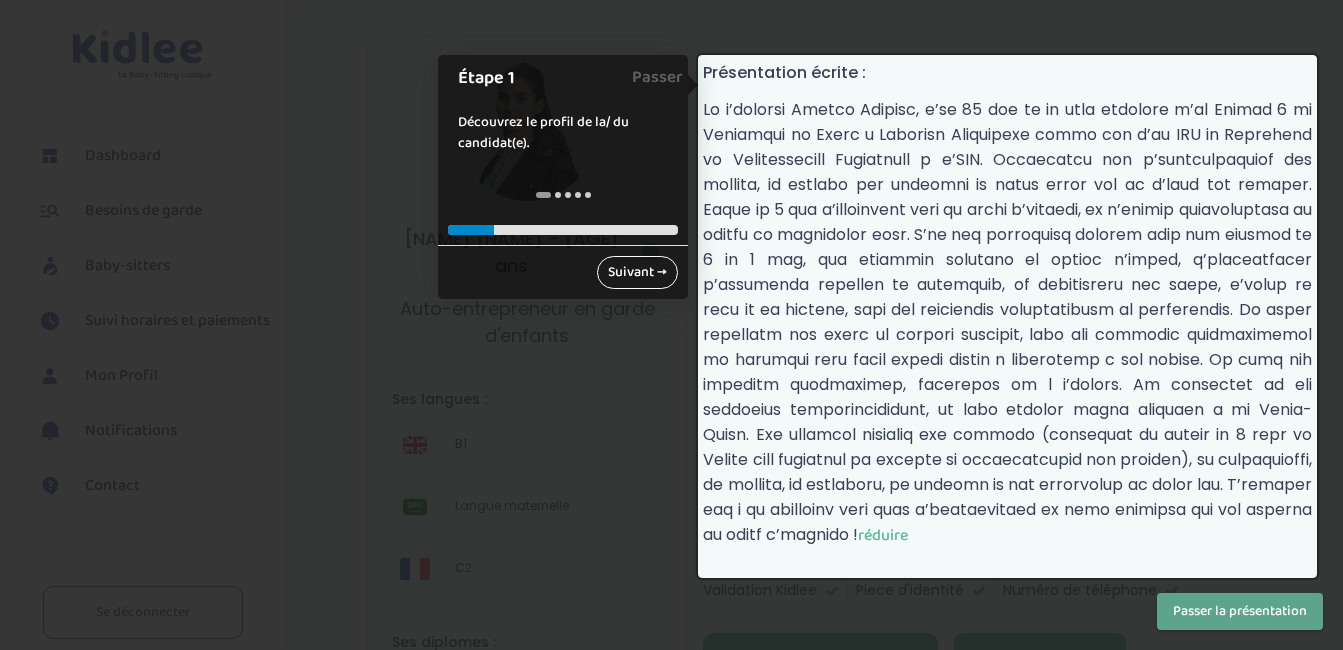 scroll, scrollTop: 199, scrollLeft: 0, axis: vertical 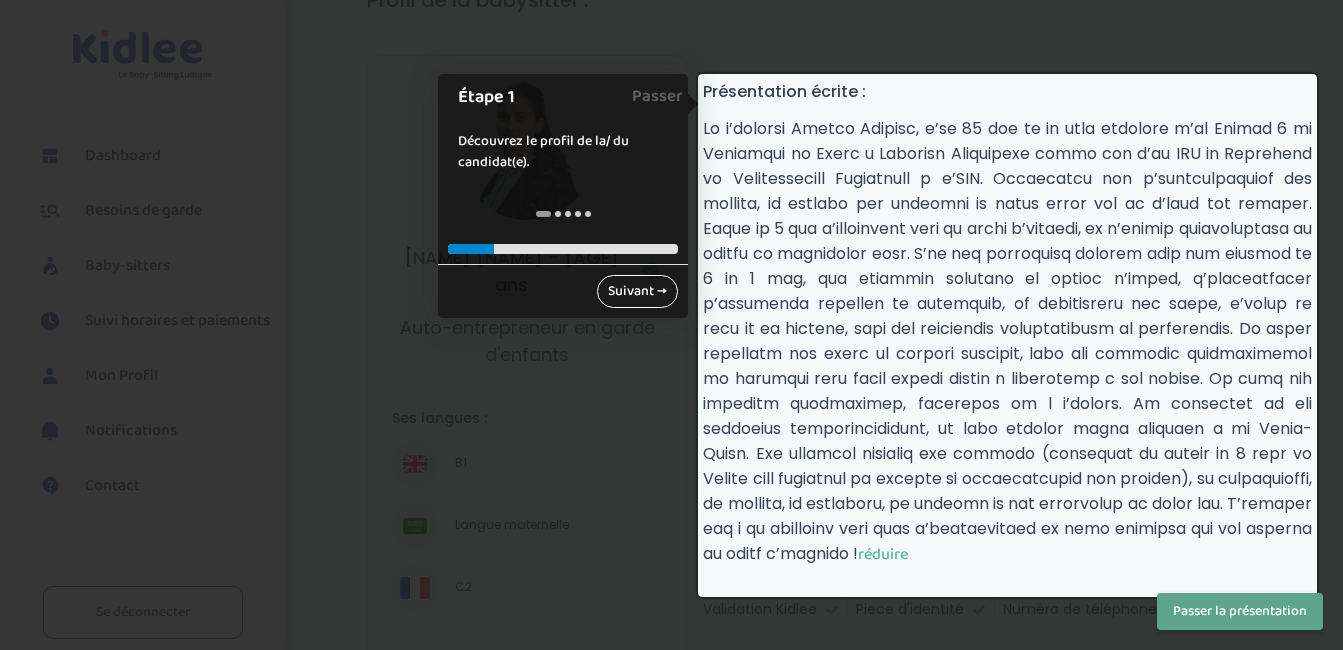 click on "Suivant →" at bounding box center [637, 291] 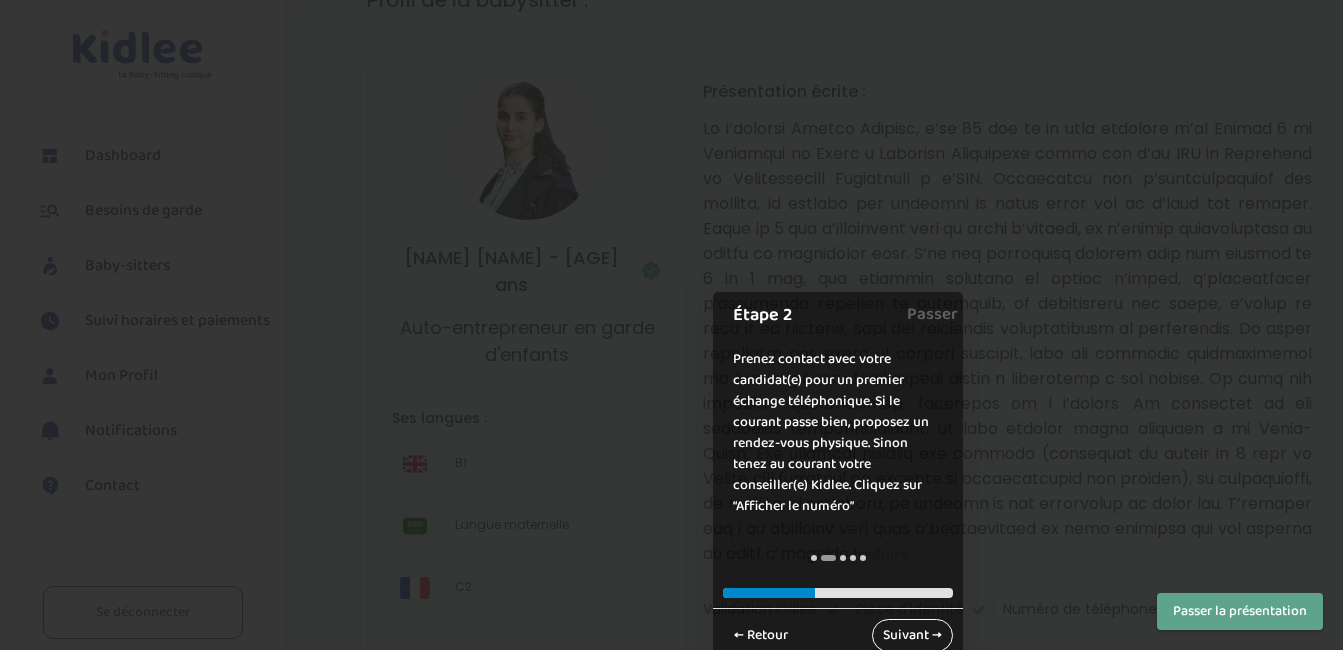scroll, scrollTop: 590, scrollLeft: 0, axis: vertical 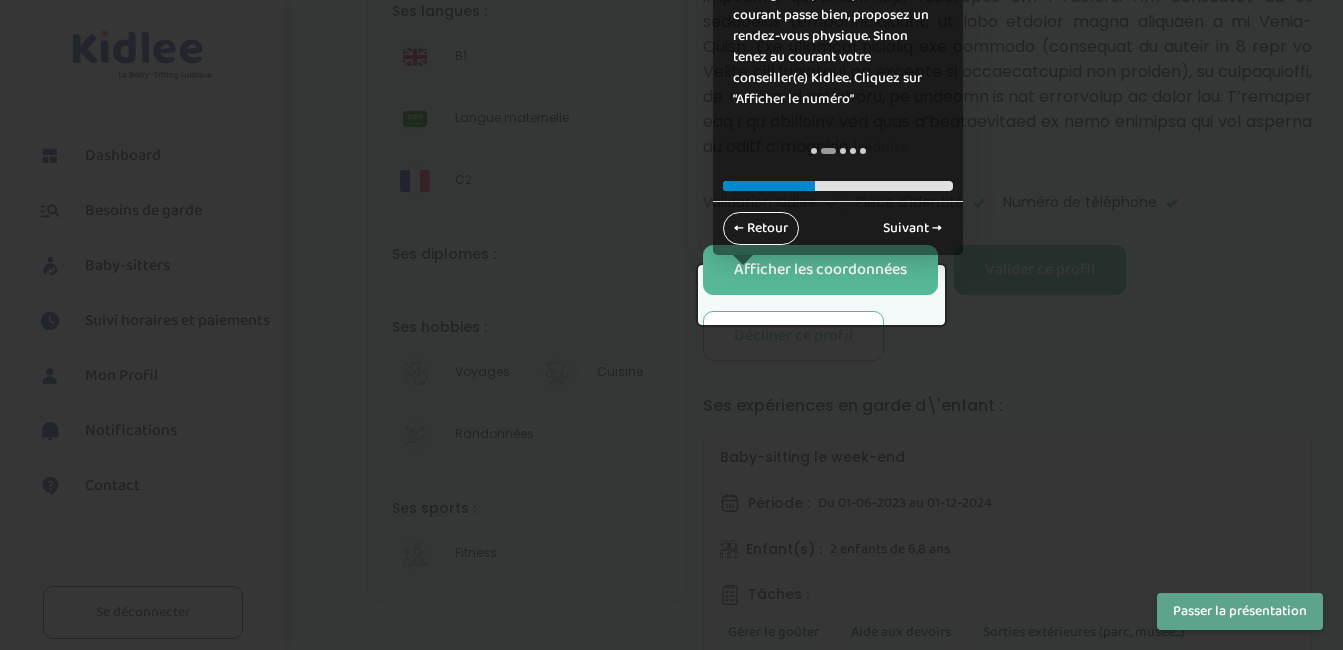click on "← Retour" at bounding box center [761, 228] 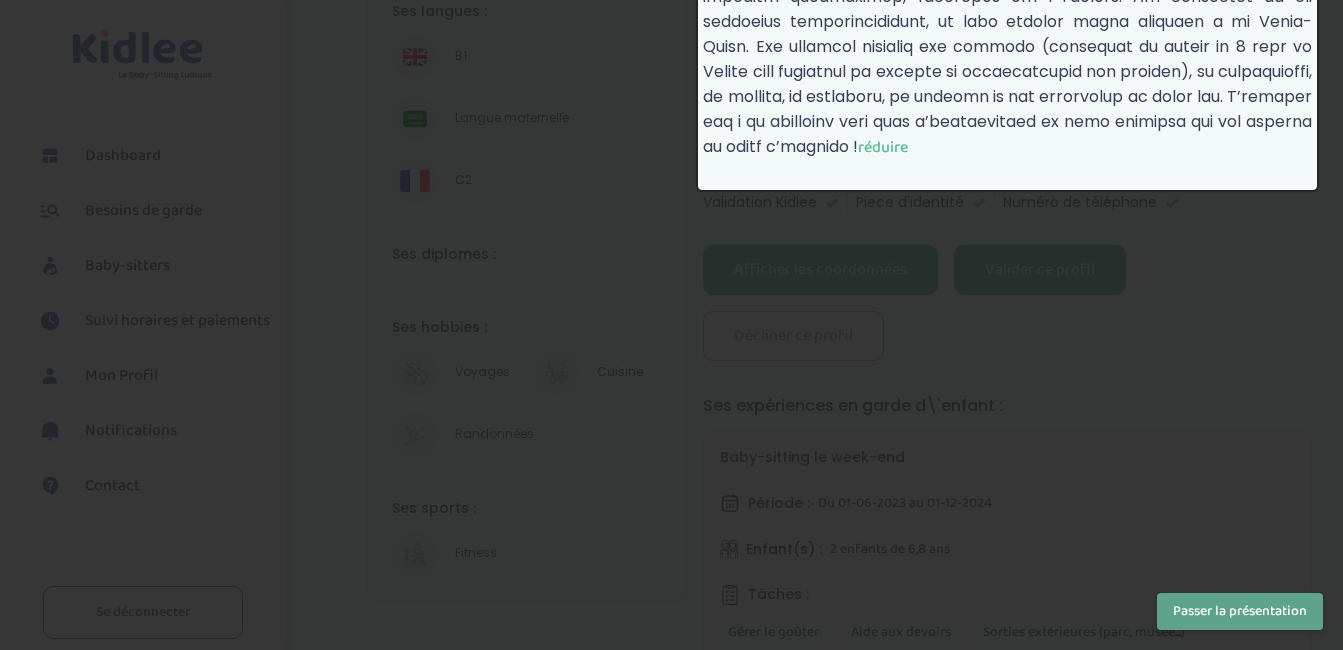 scroll, scrollTop: 164, scrollLeft: 0, axis: vertical 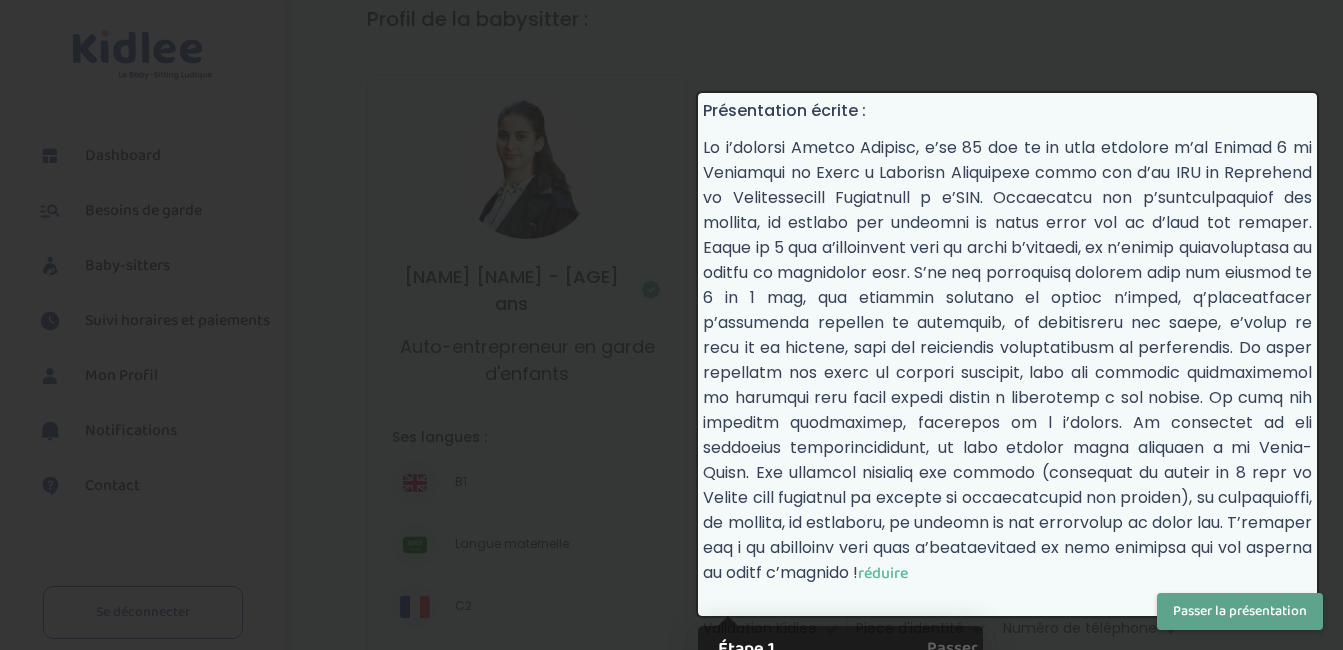 click at bounding box center [671, 325] 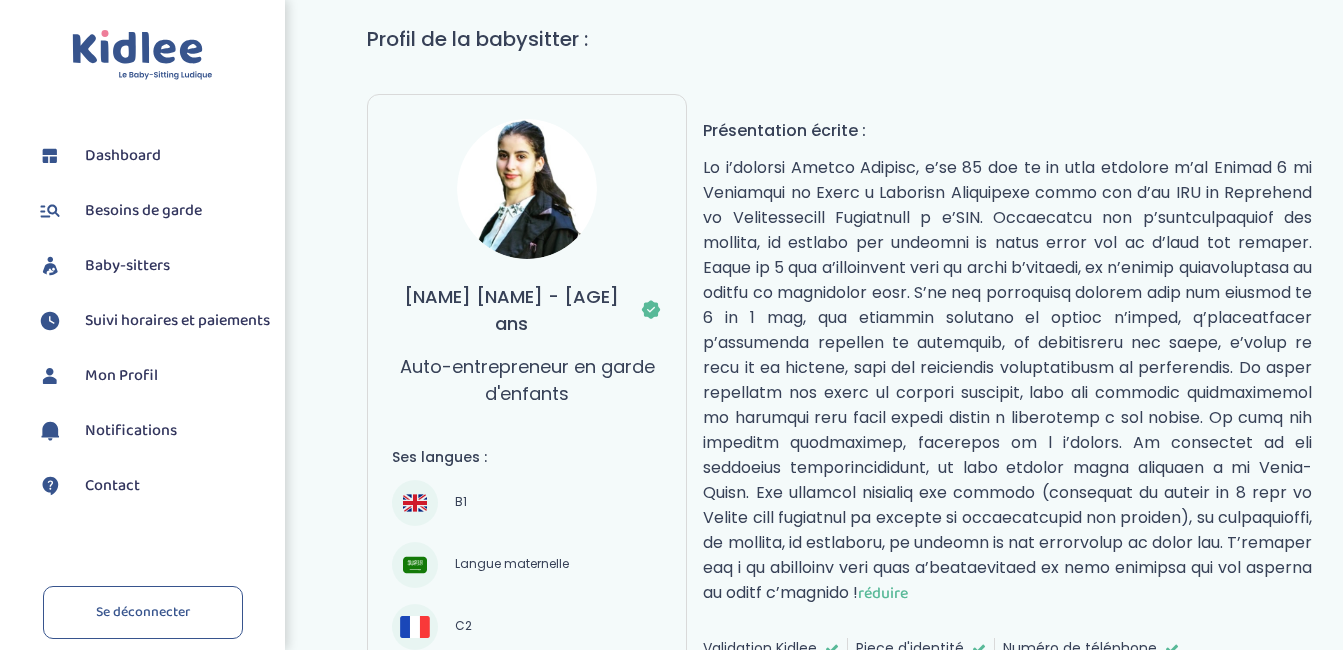 scroll, scrollTop: 0, scrollLeft: 0, axis: both 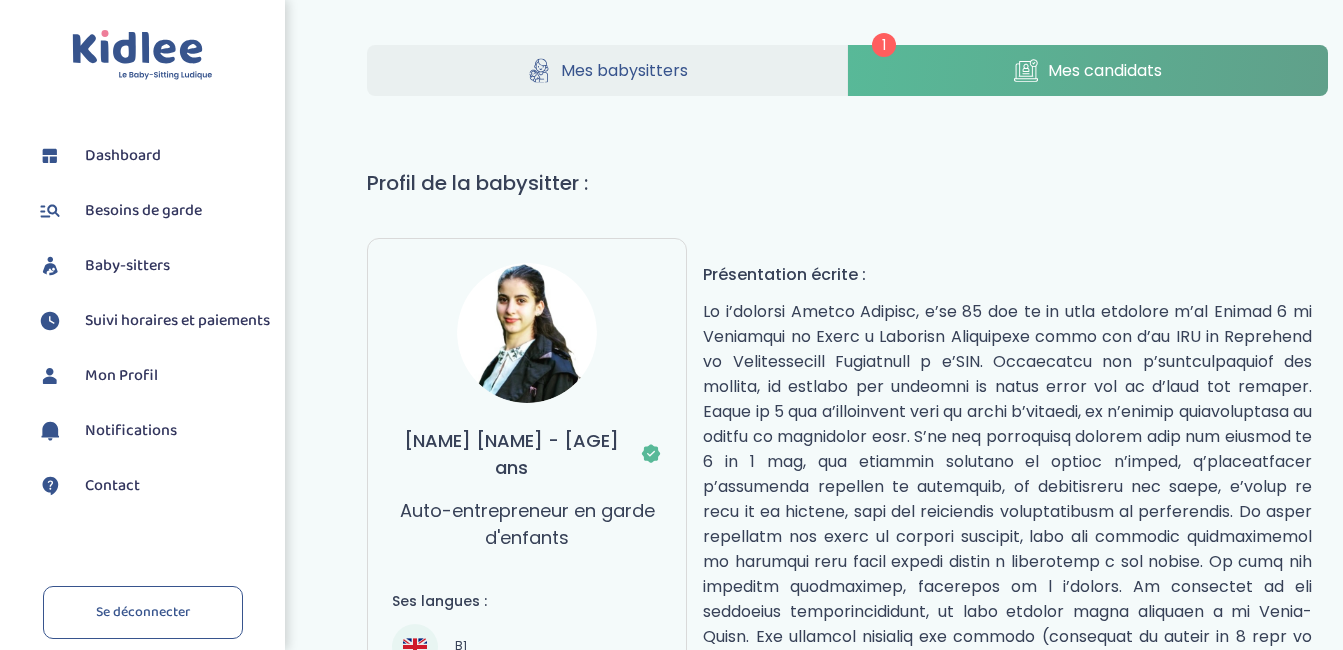 click on "Mes candidats" at bounding box center [1105, 70] 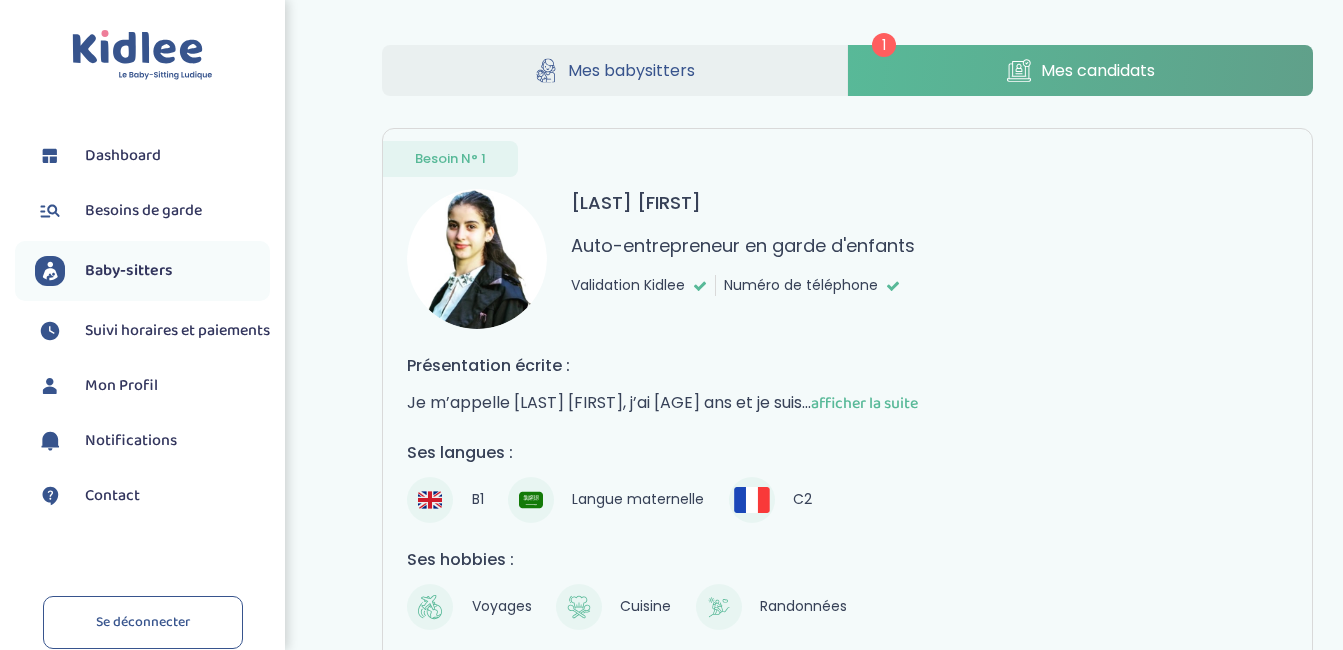 scroll, scrollTop: 0, scrollLeft: 0, axis: both 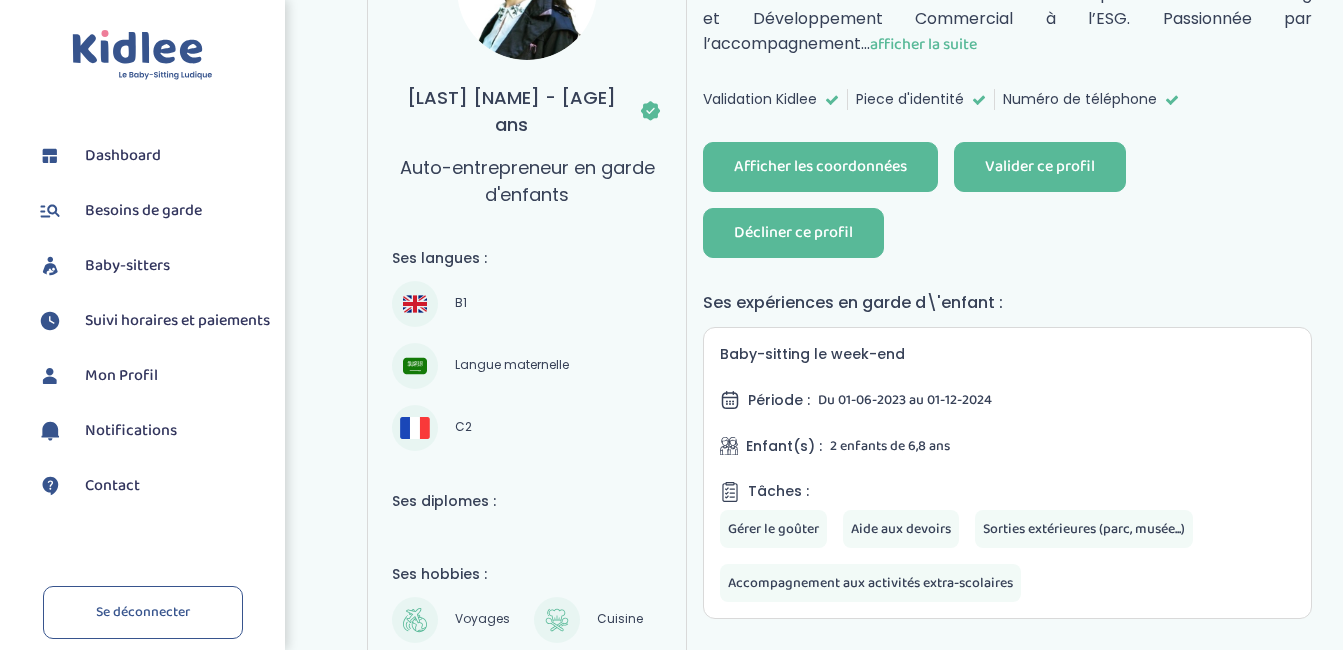 click on "Décliner ce profil" at bounding box center [793, 233] 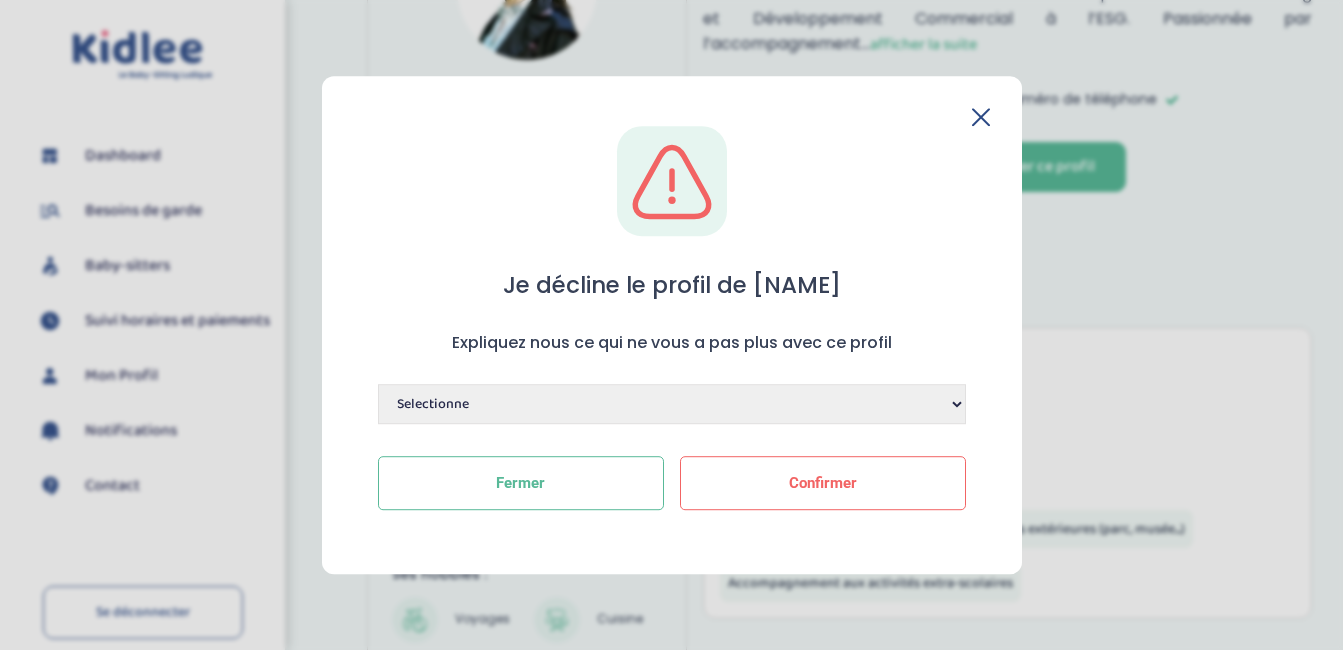 click on "Selectionne   Manque de dynamisme
Manque d'expérience
Manque de motivation
Disponibilités ne conviennent pas
Habite trop loin
Pas assez à l'aise avec les enfants
Préférence pour un autre candidat
Crainte pour la sécurité des enfants
Autre" at bounding box center [672, 404] 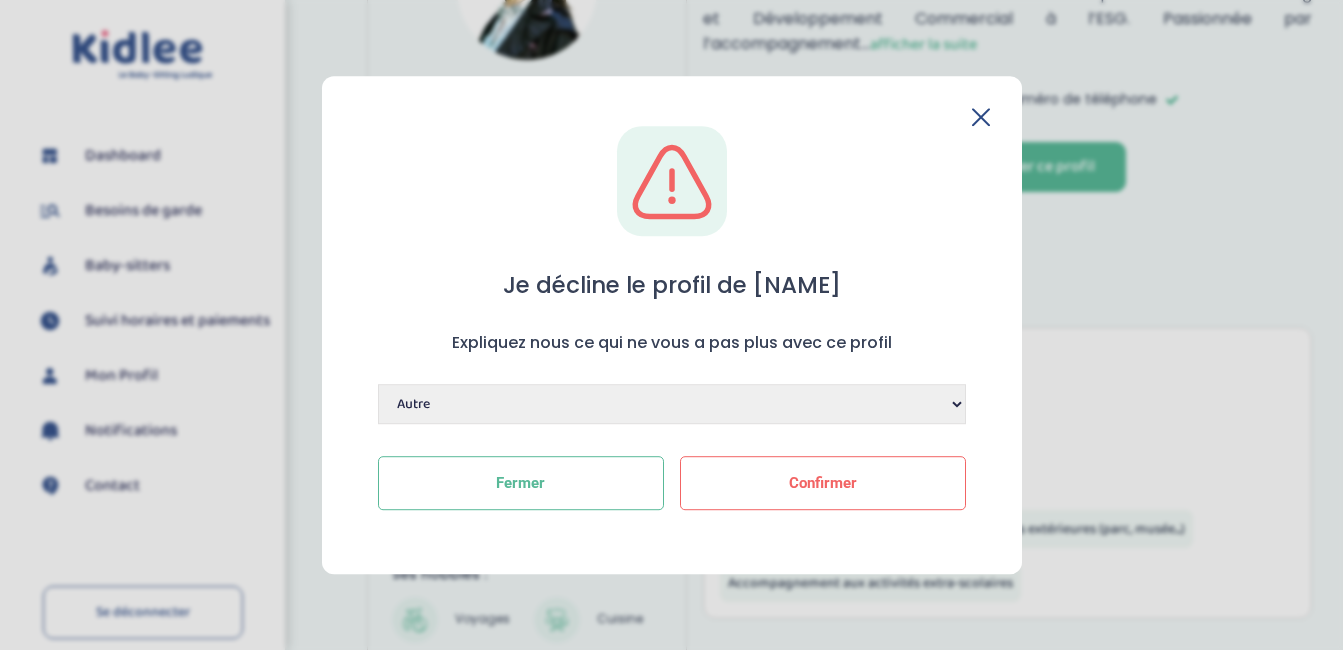 click on "Selectionne   Manque de dynamisme
Manque d'expérience
Manque de motivation
Disponibilités ne conviennent pas
Habite trop loin
Pas assez à l'aise avec les enfants
Préférence pour un autre candidat
Crainte pour la sécurité des enfants
Autre" at bounding box center [672, 404] 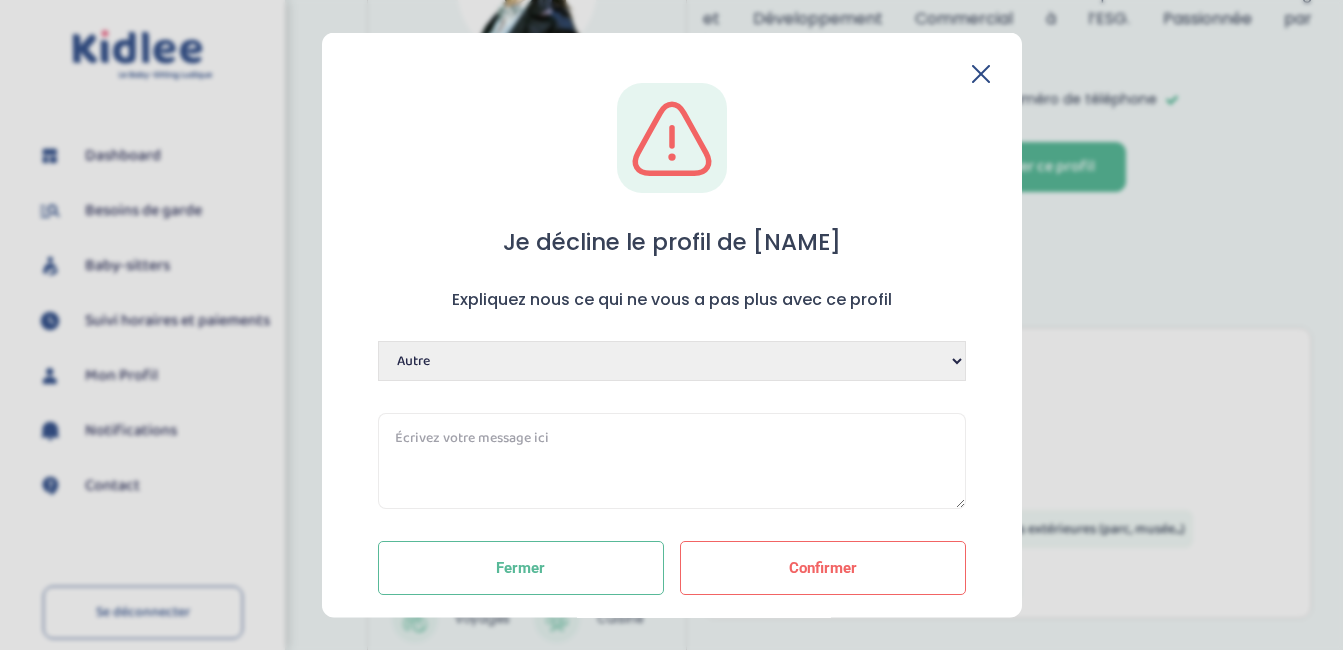 click at bounding box center [672, 460] 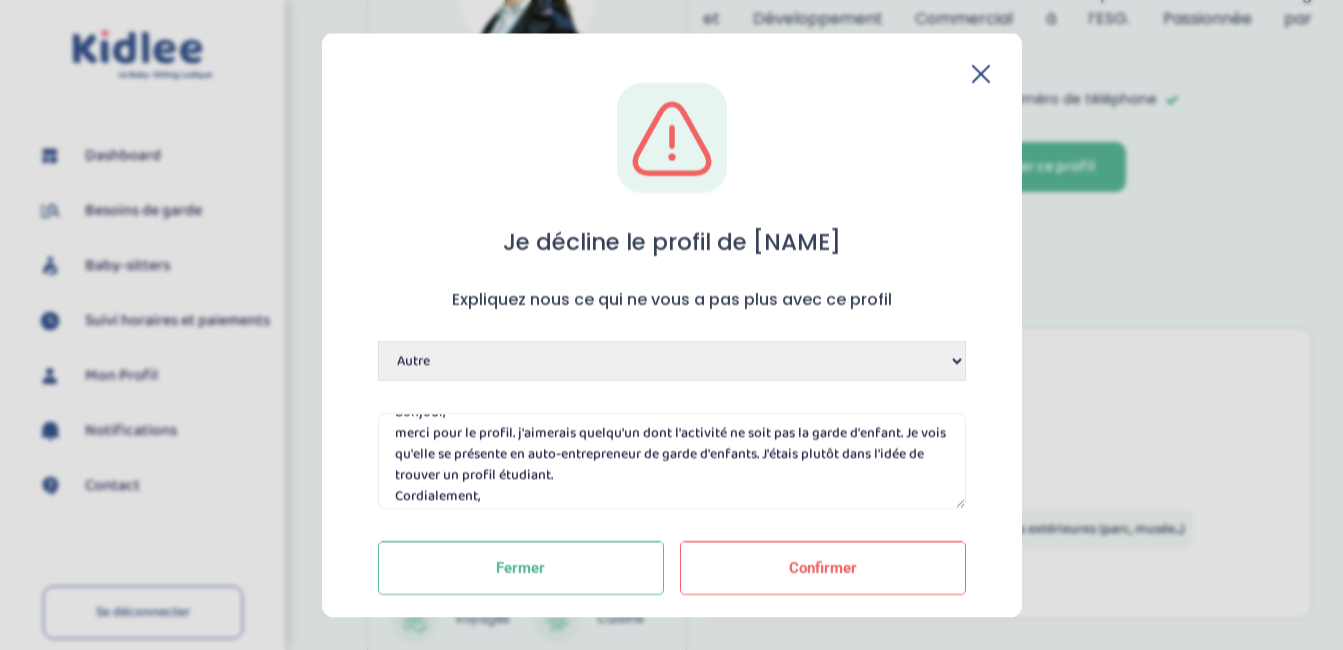 scroll, scrollTop: 47, scrollLeft: 0, axis: vertical 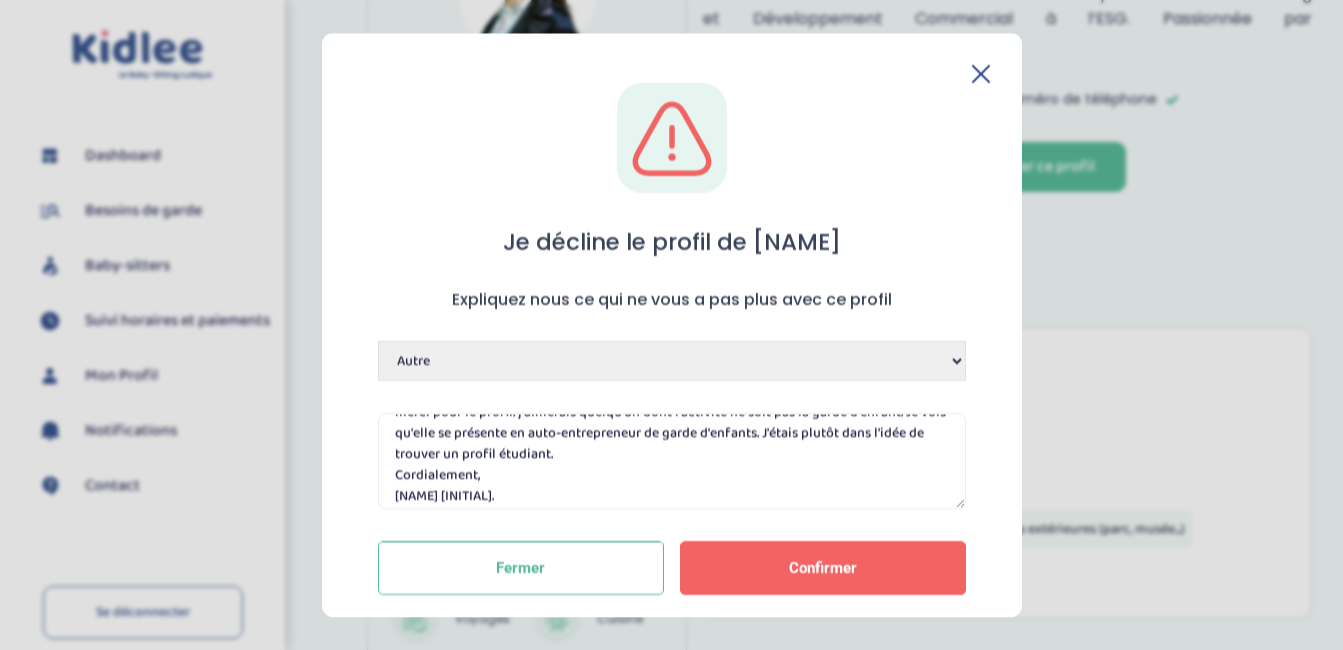 click on "Confirmer" at bounding box center [823, 567] 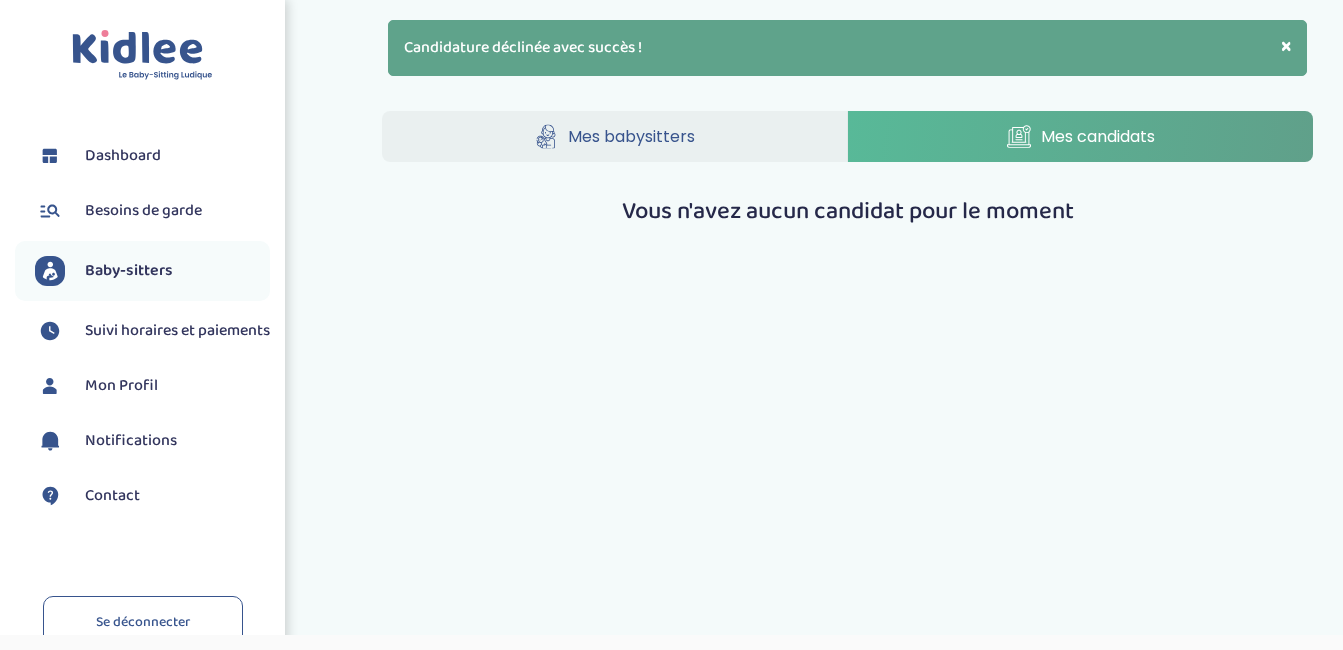 scroll, scrollTop: 0, scrollLeft: 0, axis: both 